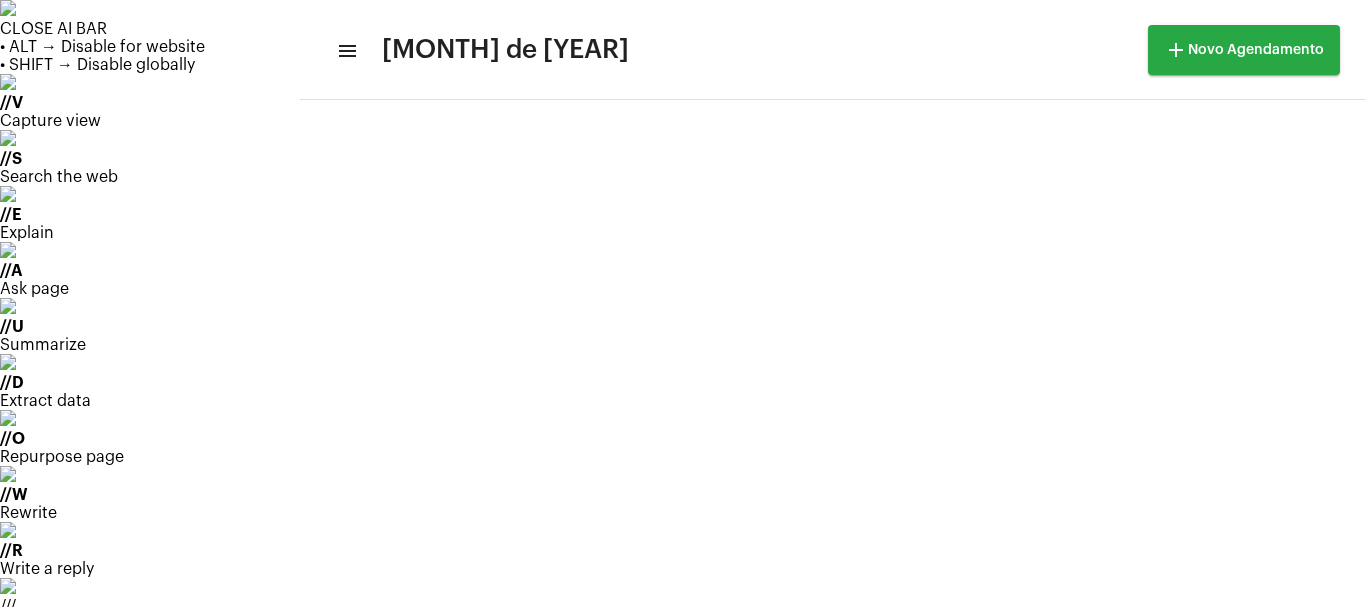 scroll, scrollTop: 0, scrollLeft: 0, axis: both 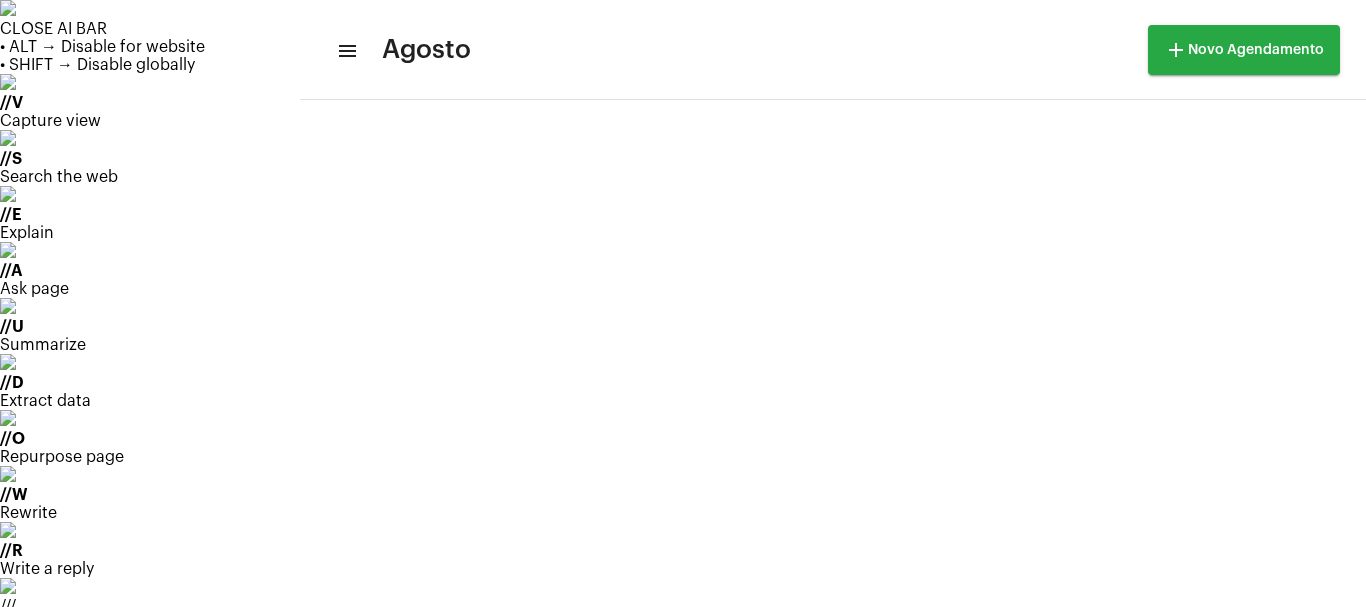 drag, startPoint x: 1264, startPoint y: 165, endPoint x: 1247, endPoint y: 164, distance: 17.029387 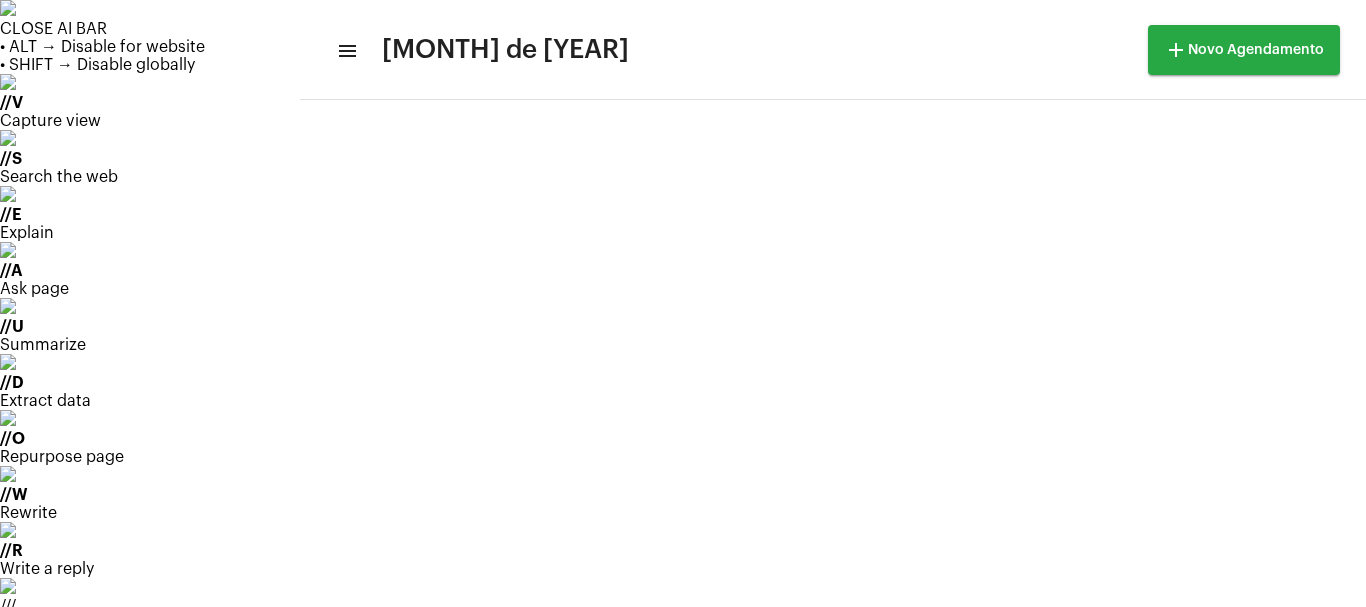 scroll, scrollTop: 97, scrollLeft: 0, axis: vertical 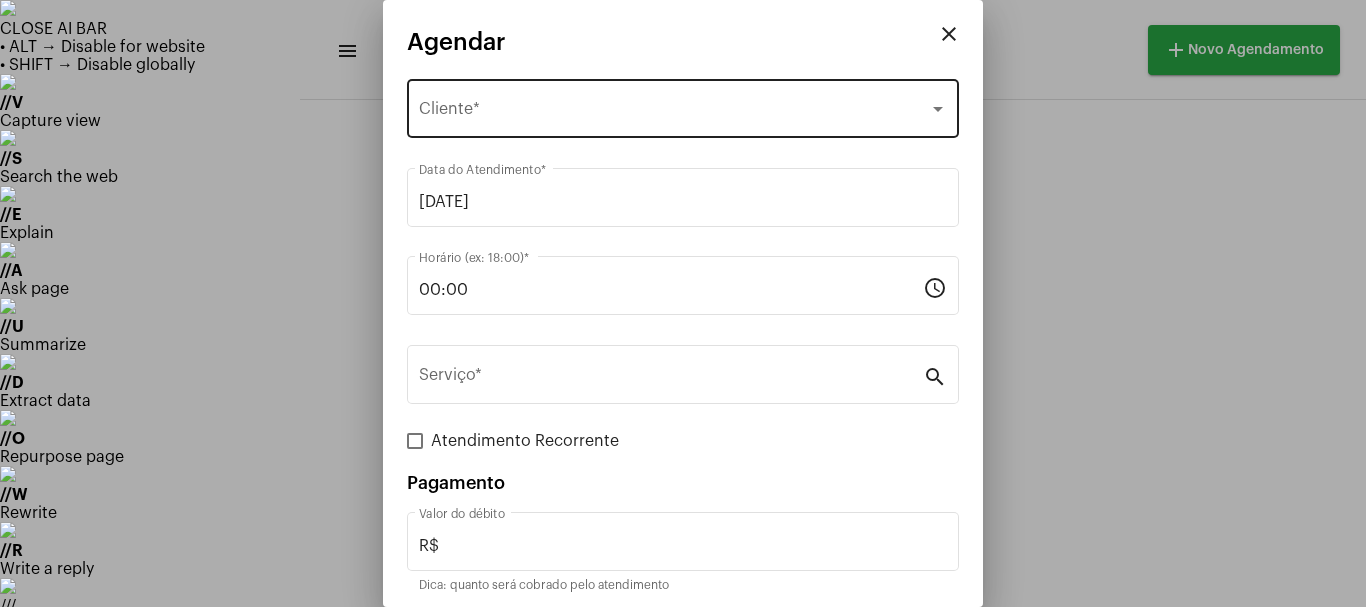 click on "Selecione o Cliente" at bounding box center (674, 113) 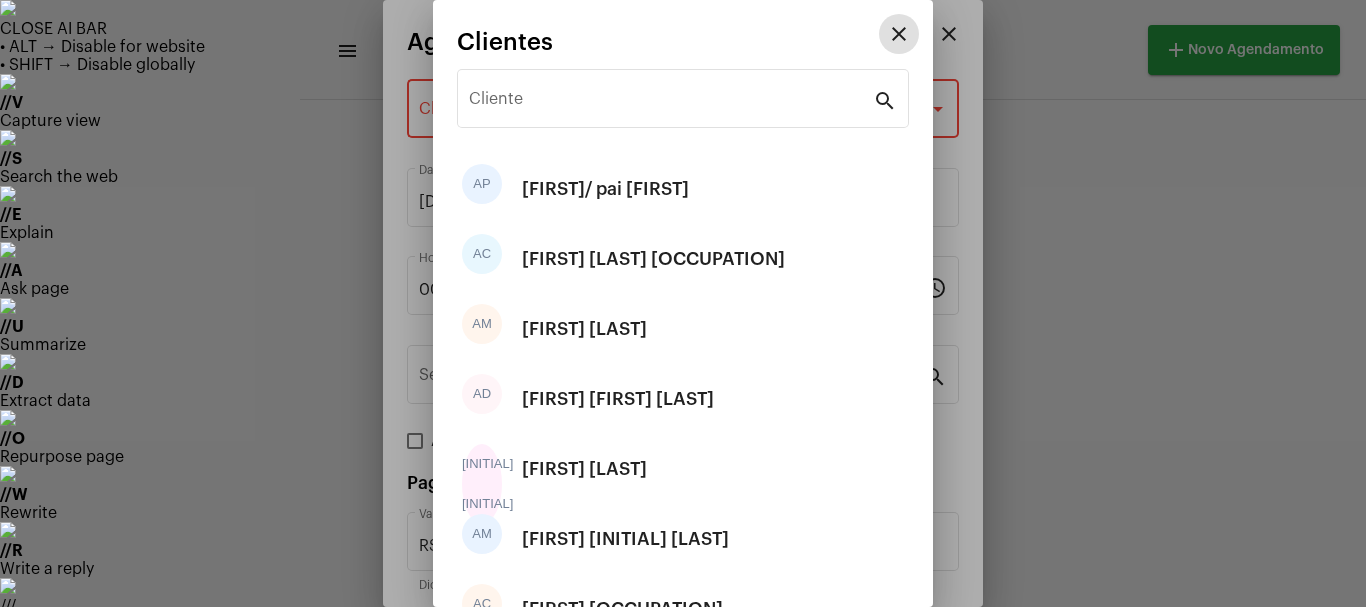 type 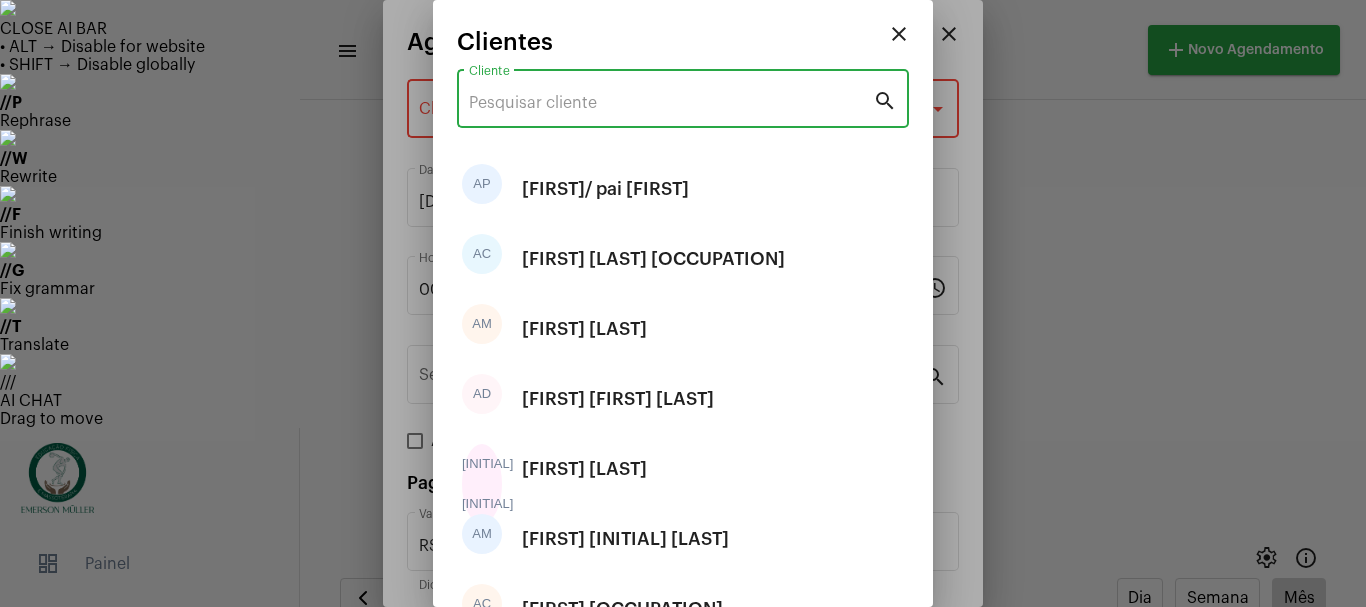 click on "Cliente" at bounding box center (671, 103) 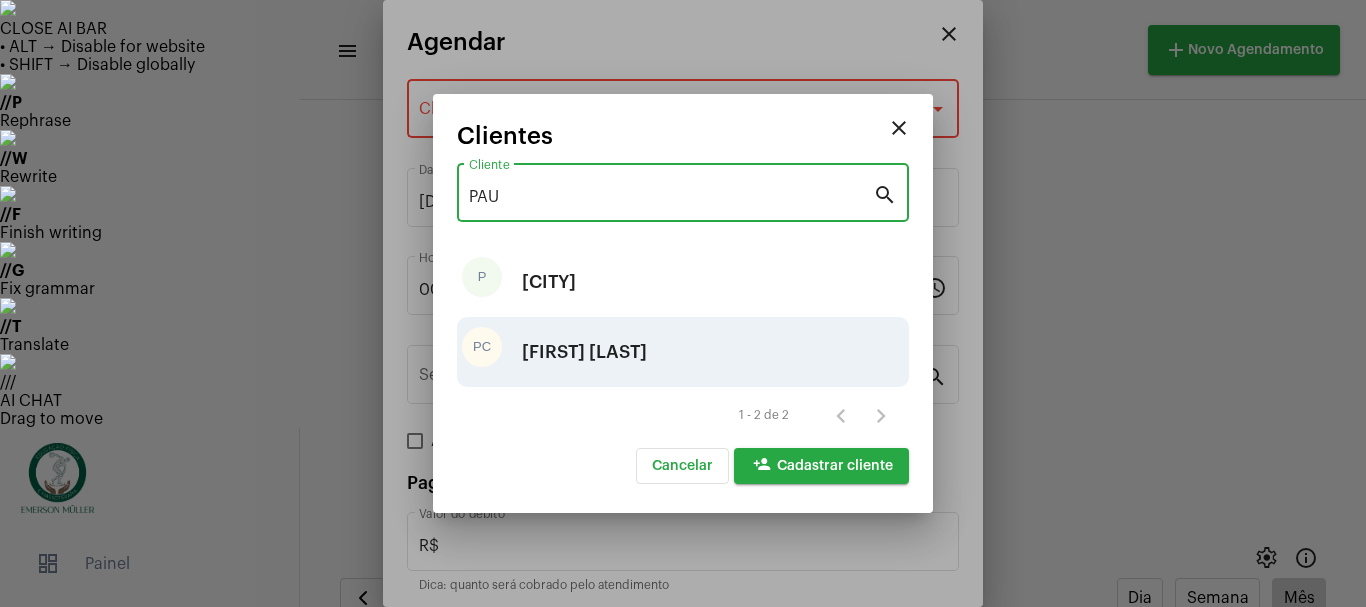 type on "PAU" 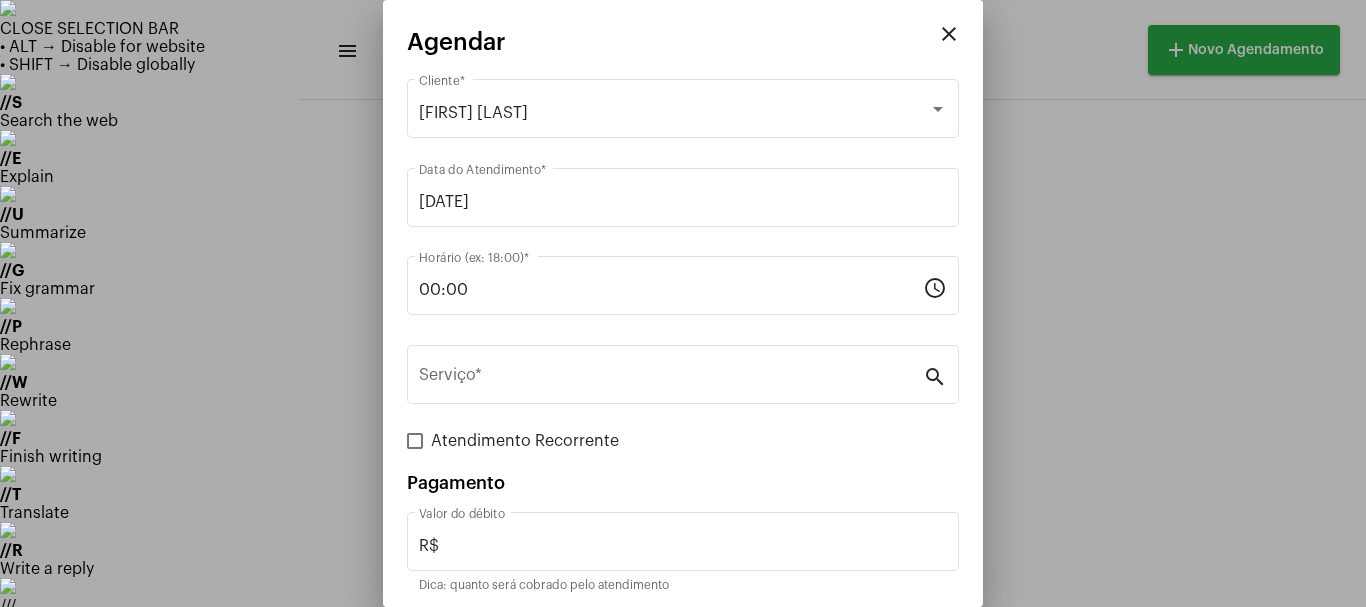 drag, startPoint x: 566, startPoint y: 303, endPoint x: 342, endPoint y: 259, distance: 228.28053 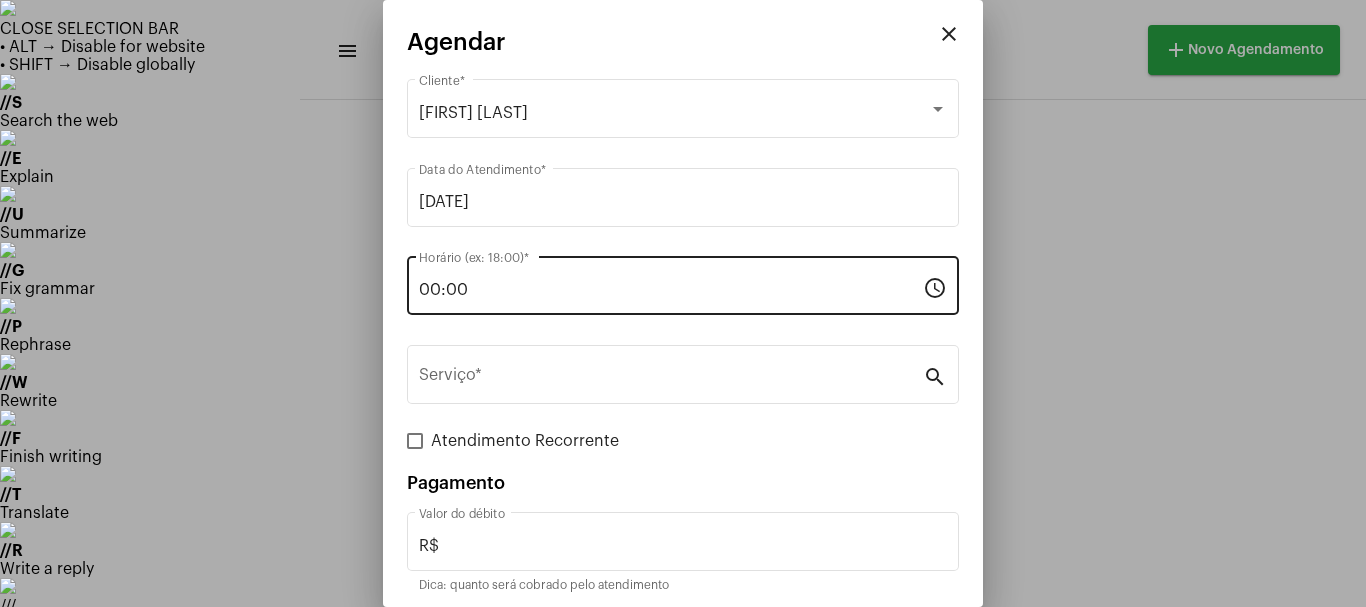 click on "00:00" at bounding box center (671, 290) 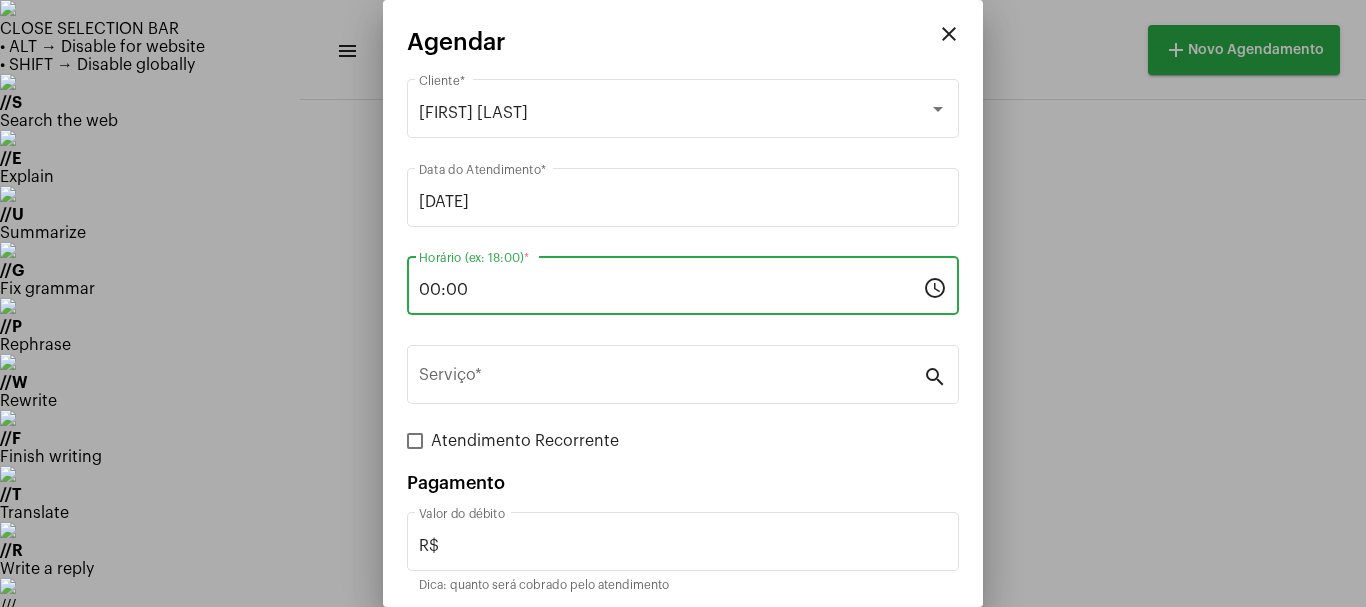 drag, startPoint x: 536, startPoint y: 291, endPoint x: 418, endPoint y: 309, distance: 119.36499 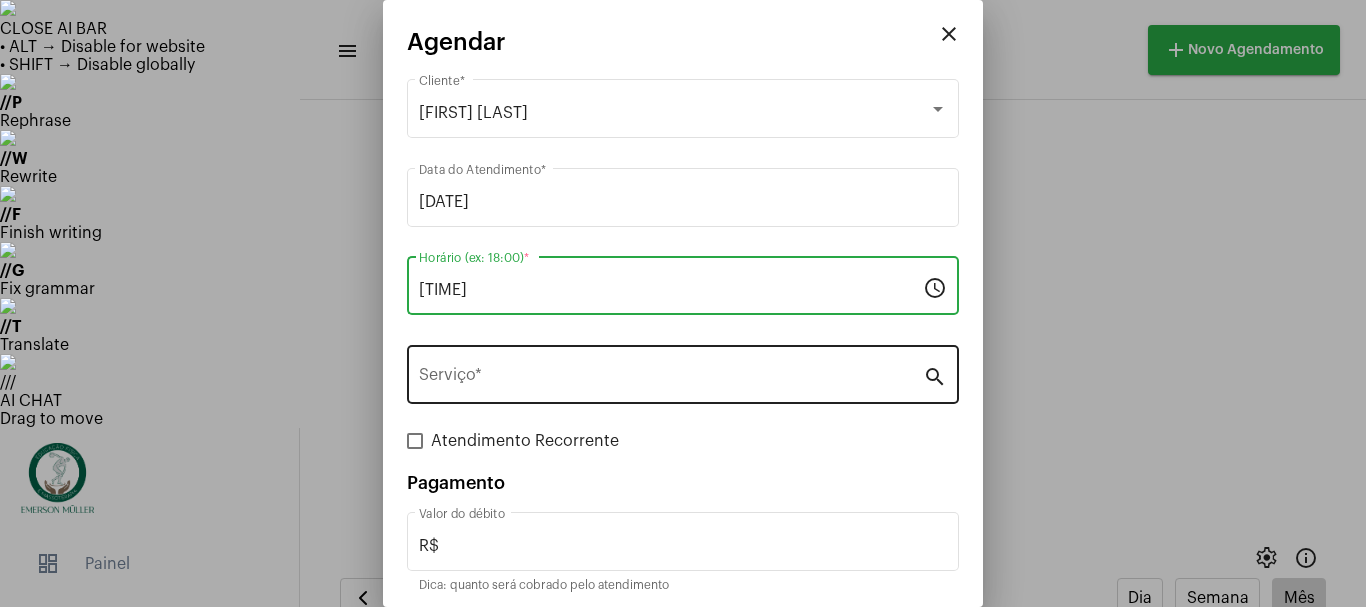 type on "[TIME]" 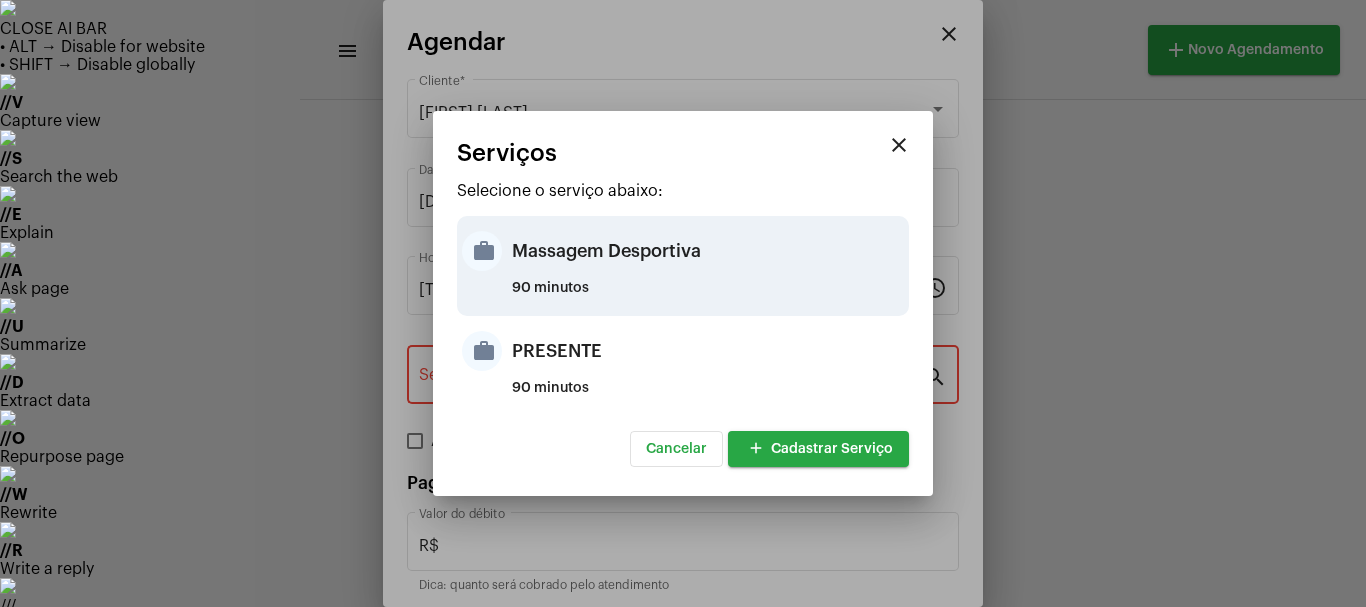 click on "Massagem  Desportiva" at bounding box center (708, 251) 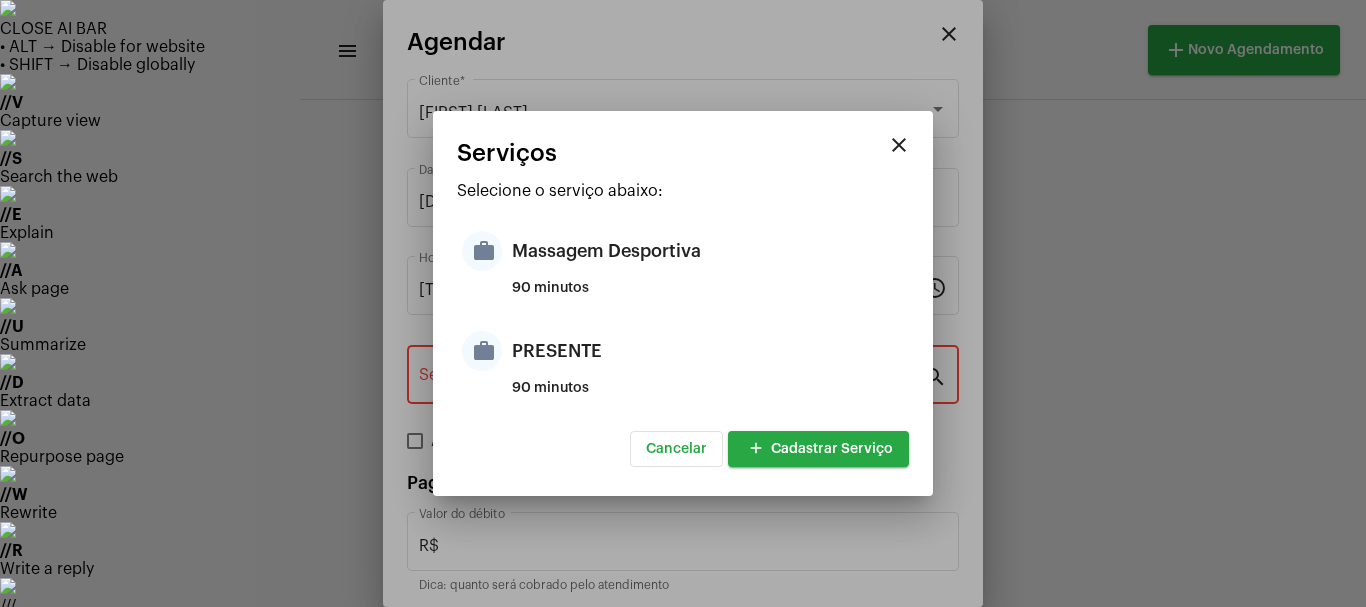 type on "Massagem  Desportiva" 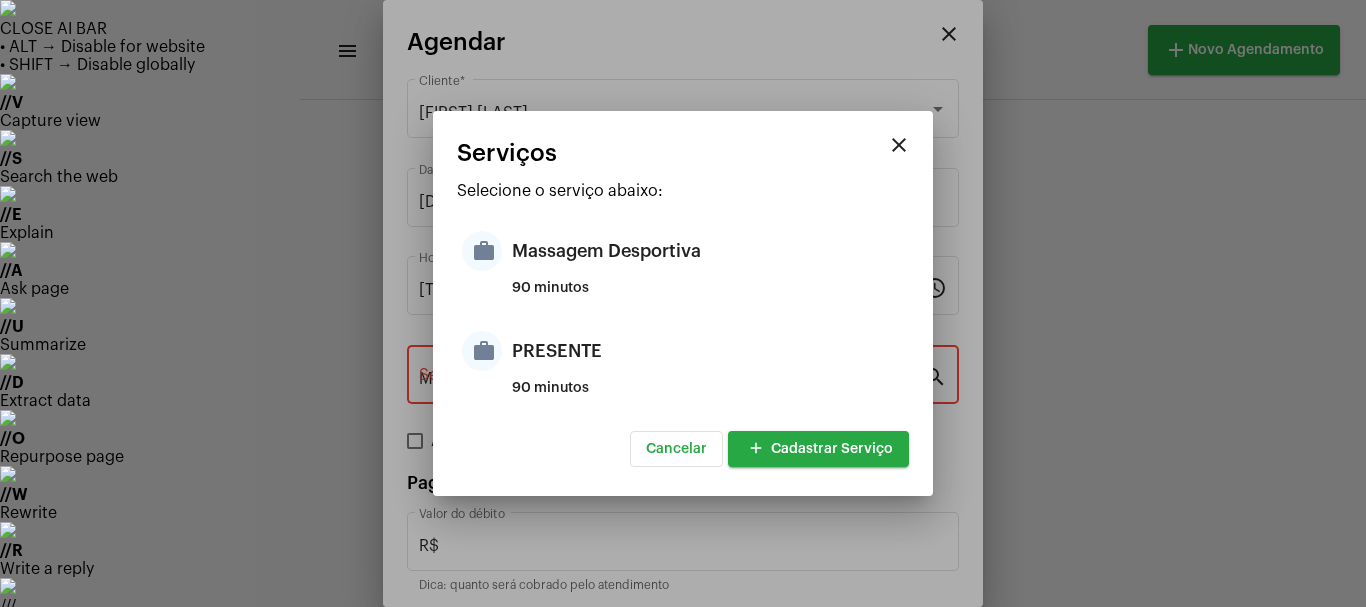 type on "R$ 120" 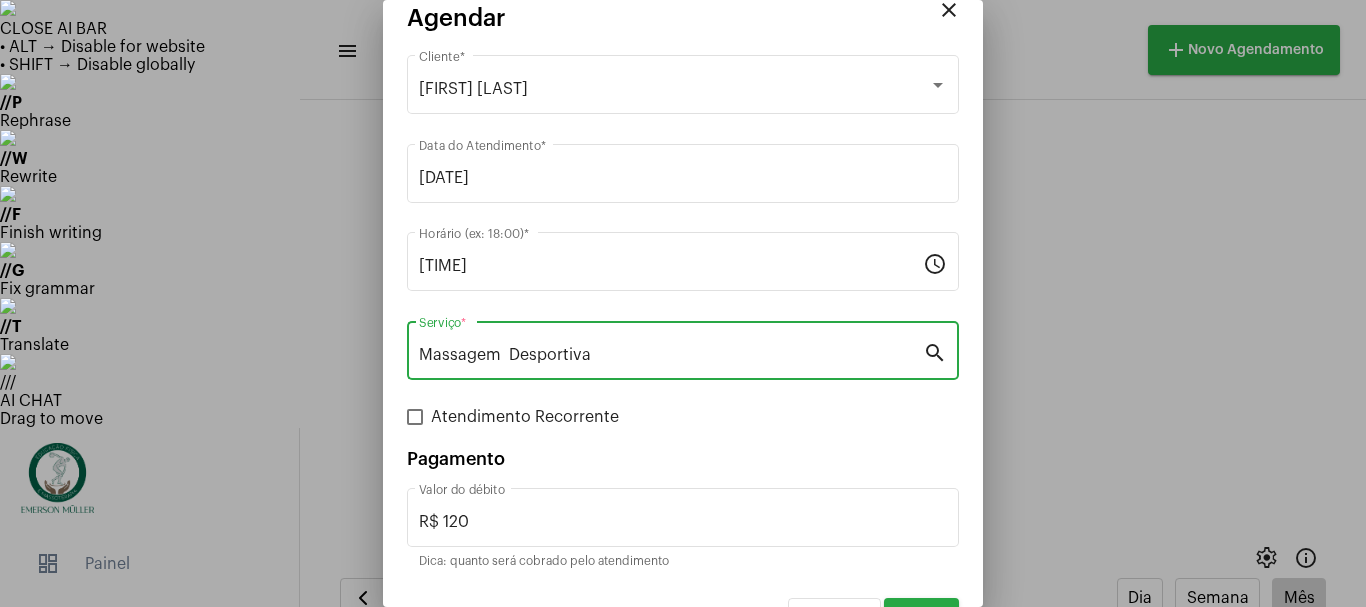scroll, scrollTop: 75, scrollLeft: 0, axis: vertical 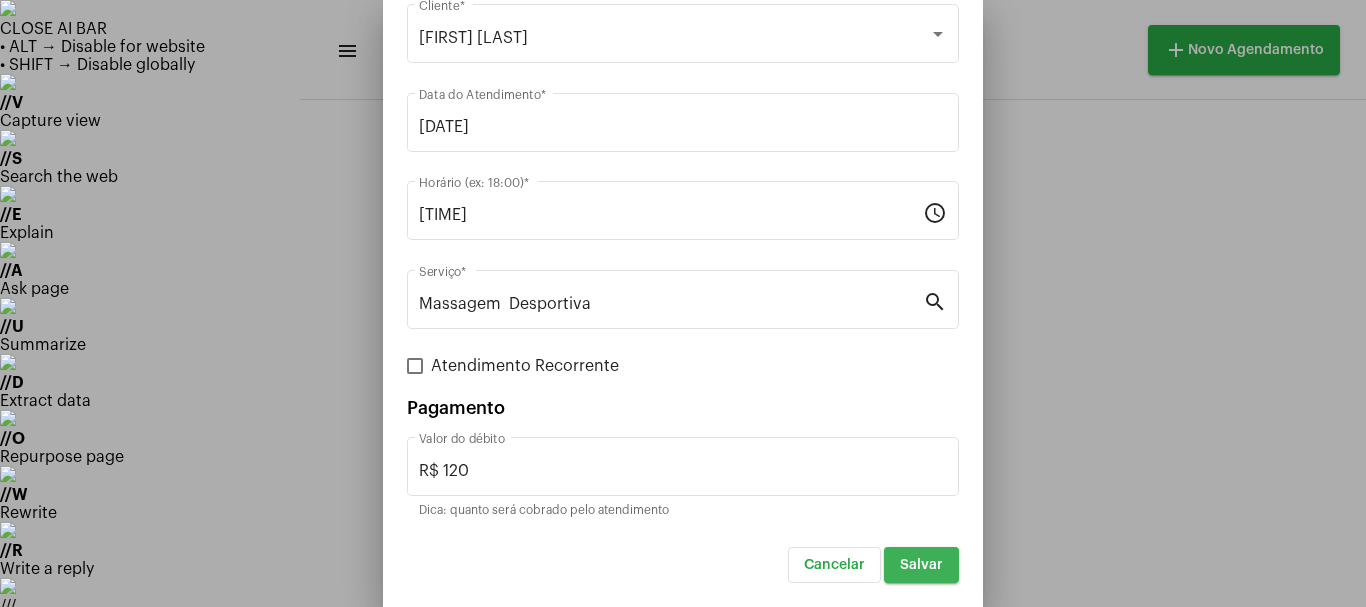 click on "Salvar" at bounding box center (921, 565) 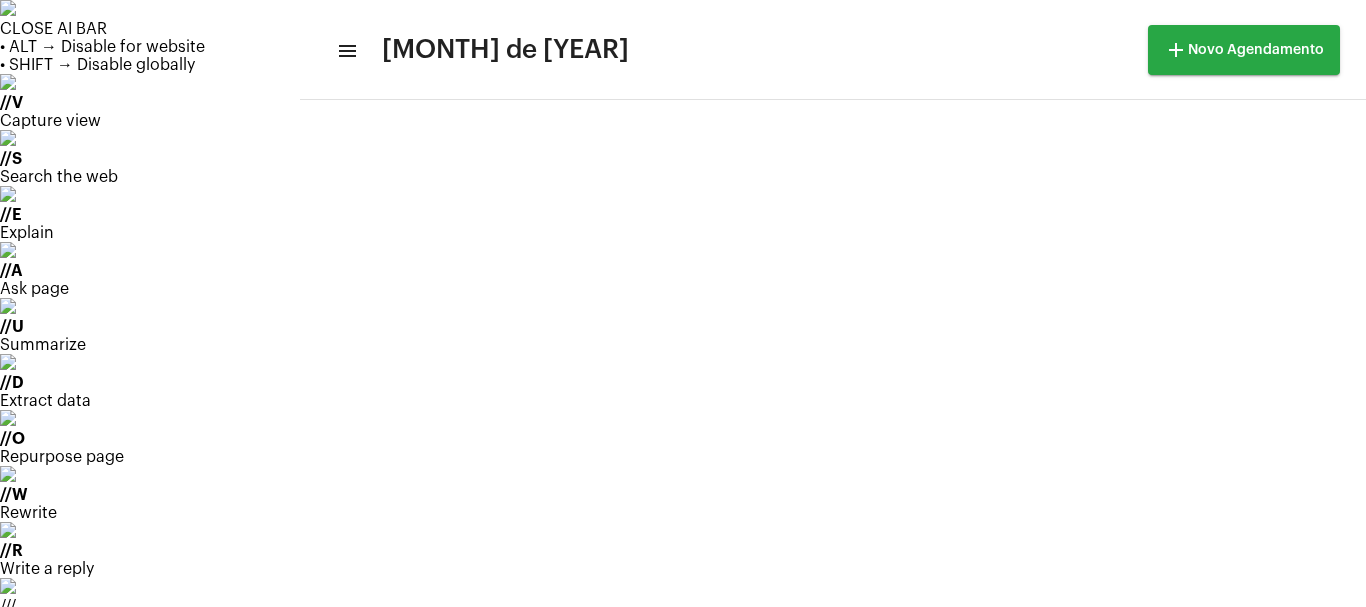 scroll, scrollTop: 125, scrollLeft: 0, axis: vertical 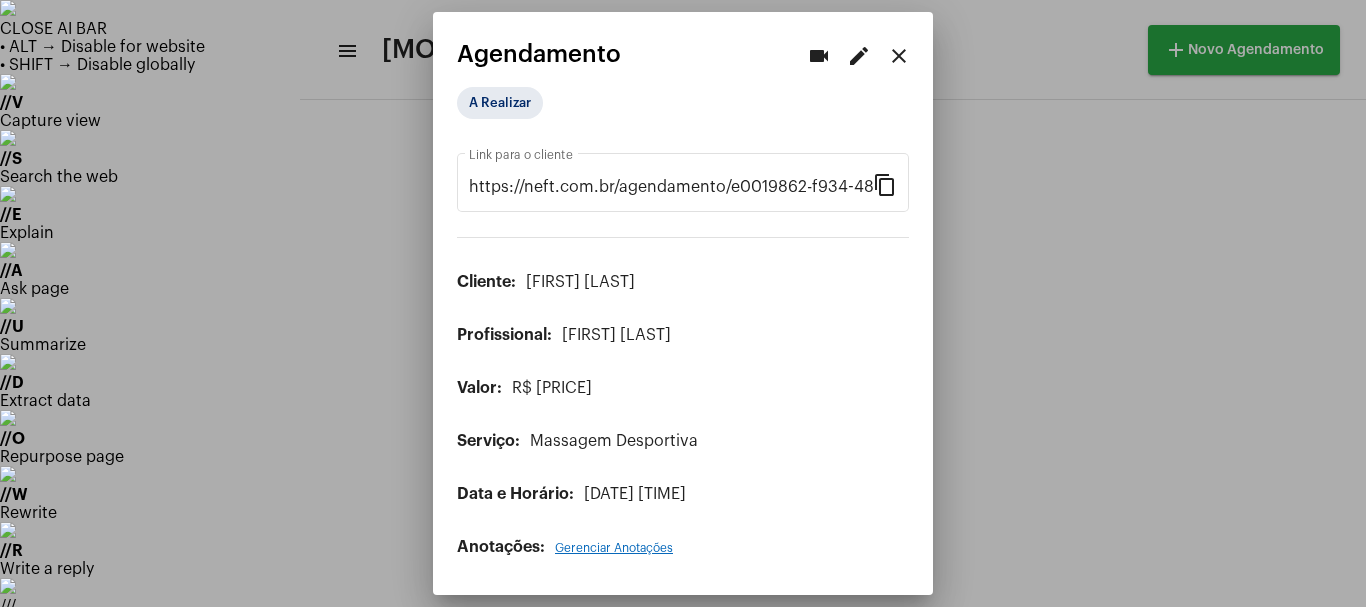click at bounding box center [683, 303] 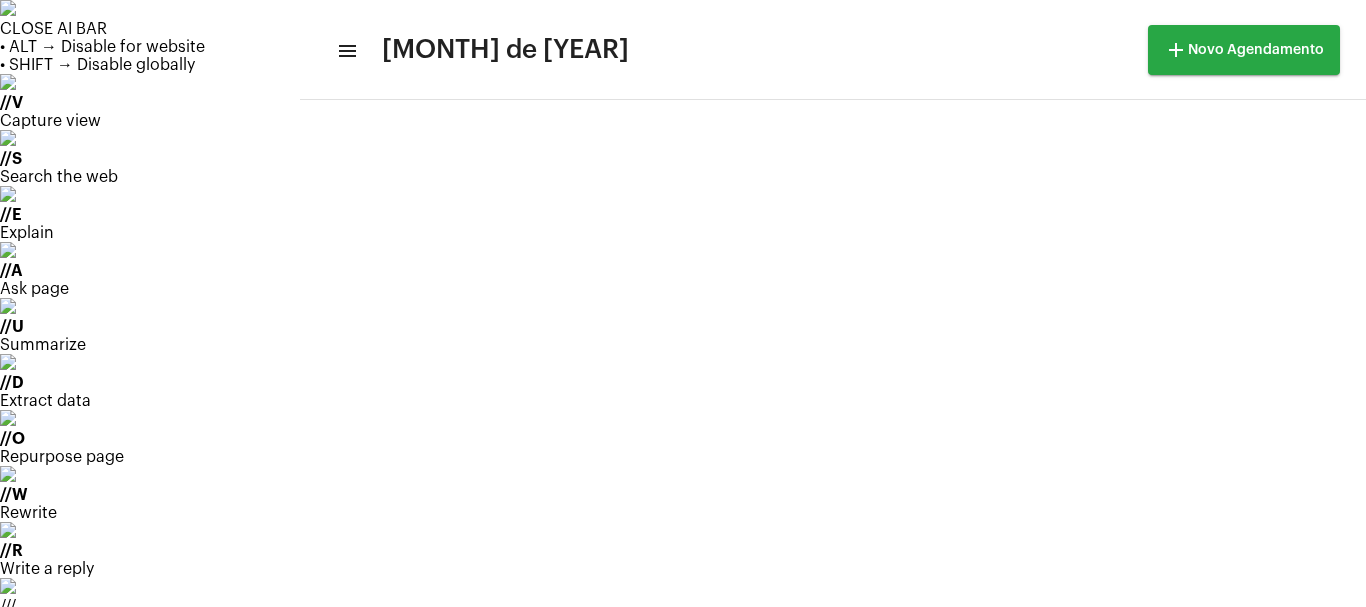 click on "[FIRST] [LAST]..." 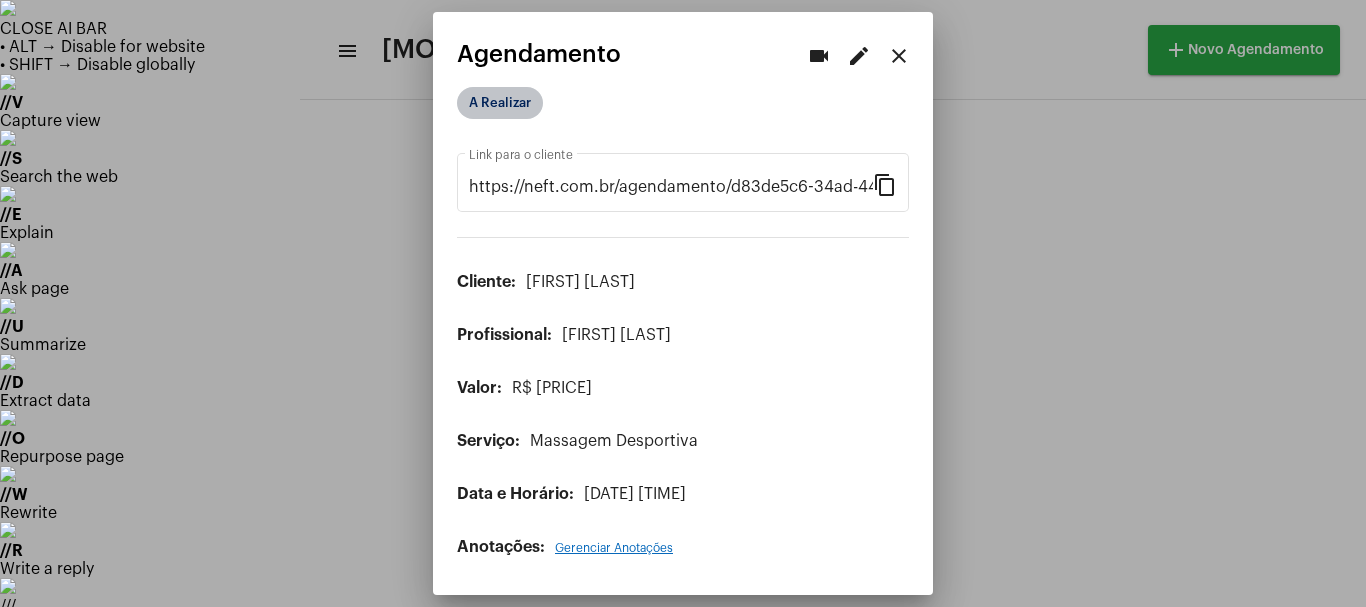 click on "A Realizar" at bounding box center [500, 103] 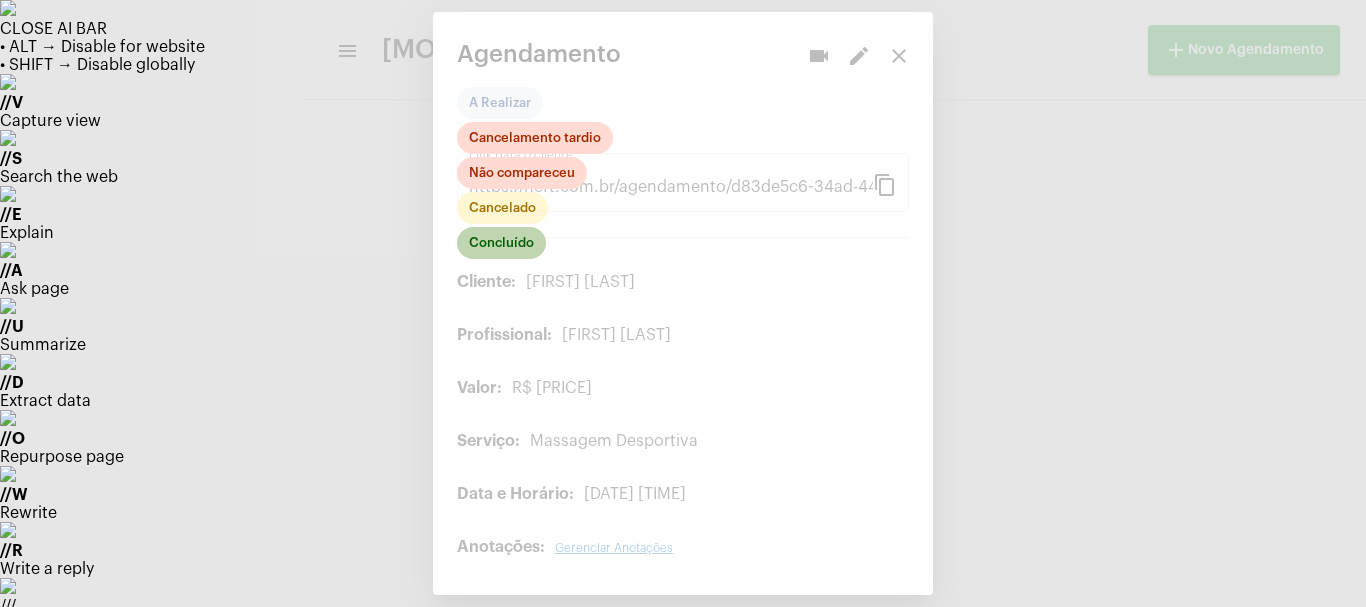 click on "Concluído" 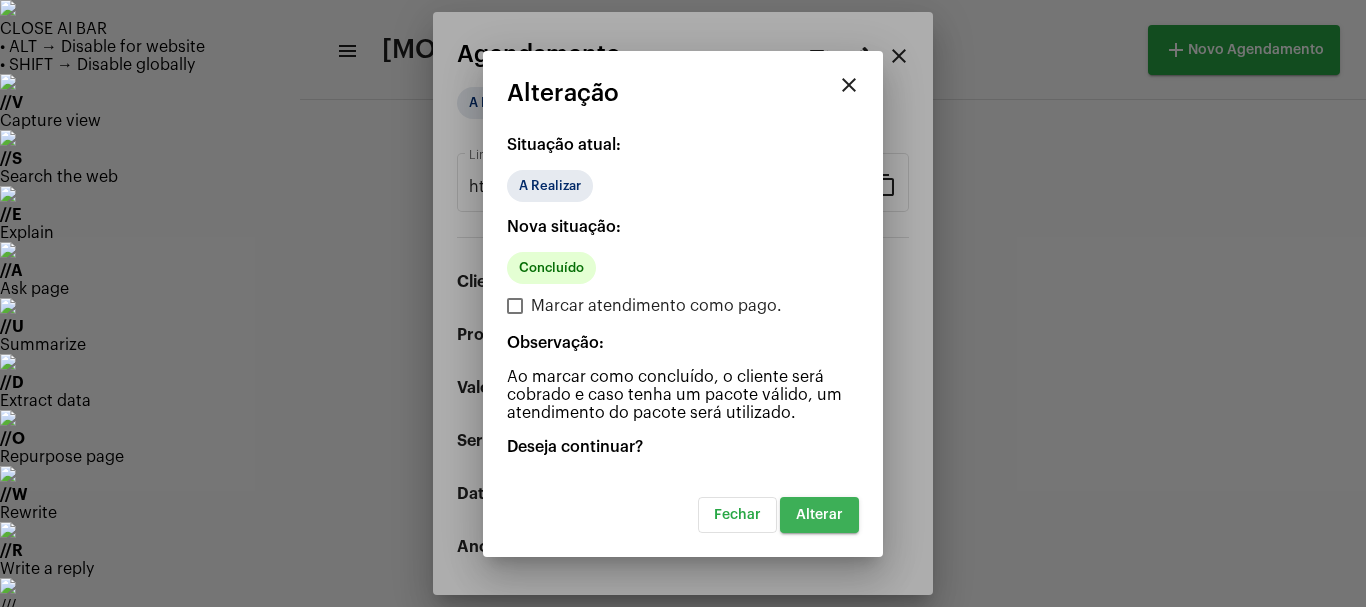 click on "Alterar" at bounding box center (819, 515) 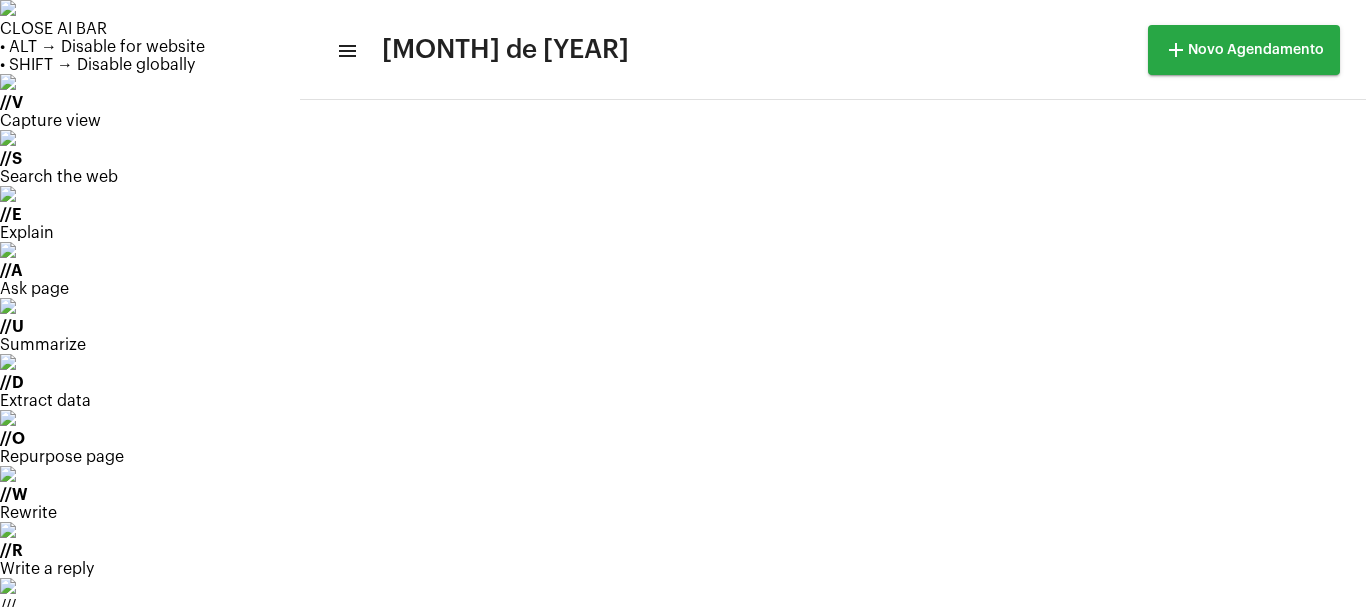 scroll, scrollTop: 125, scrollLeft: 0, axis: vertical 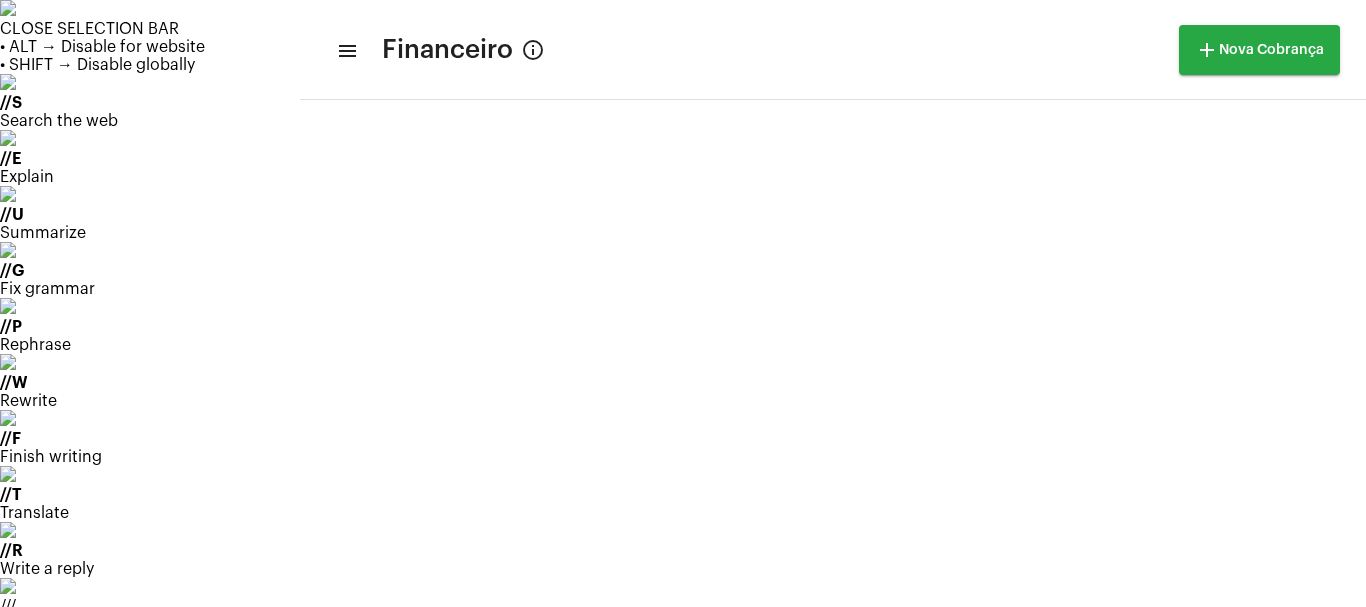 click on "Dia" at bounding box center [403, 825] 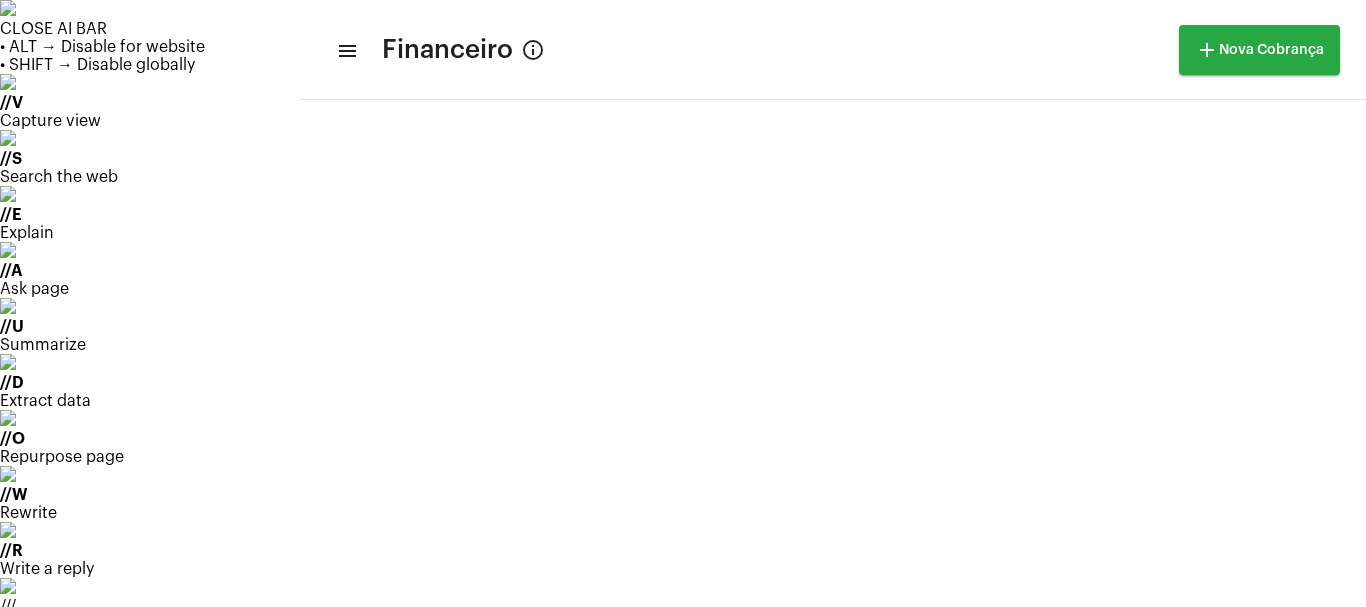scroll, scrollTop: 512, scrollLeft: 0, axis: vertical 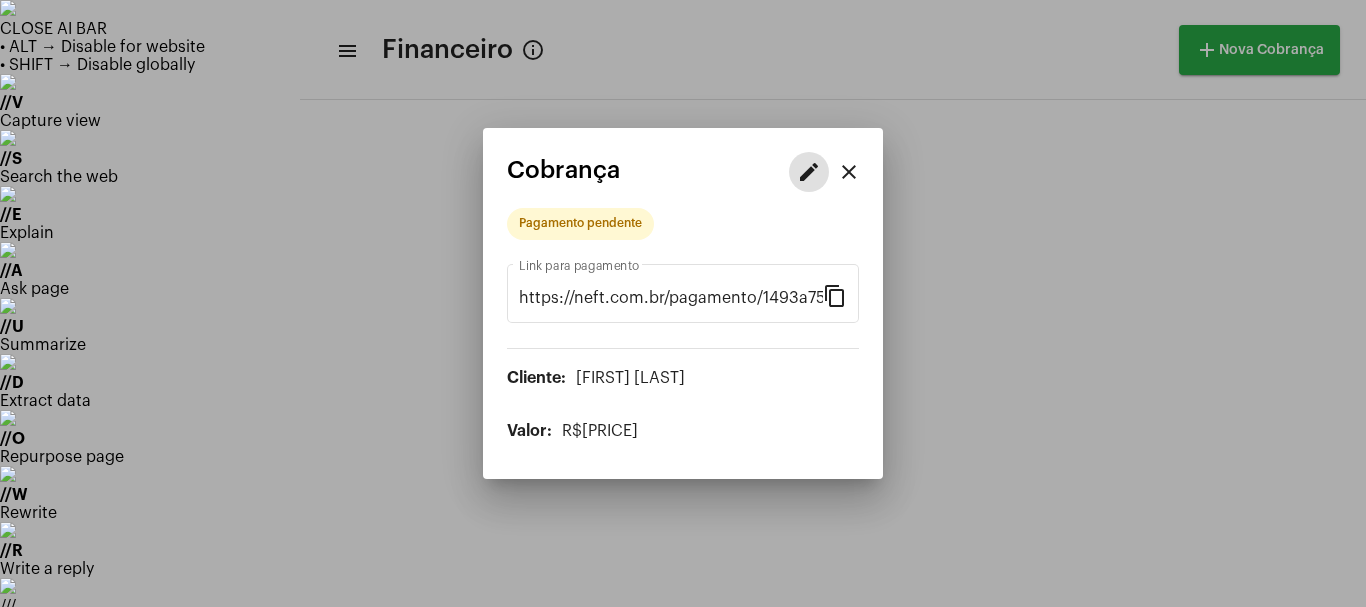 click on "edit" at bounding box center (809, 172) 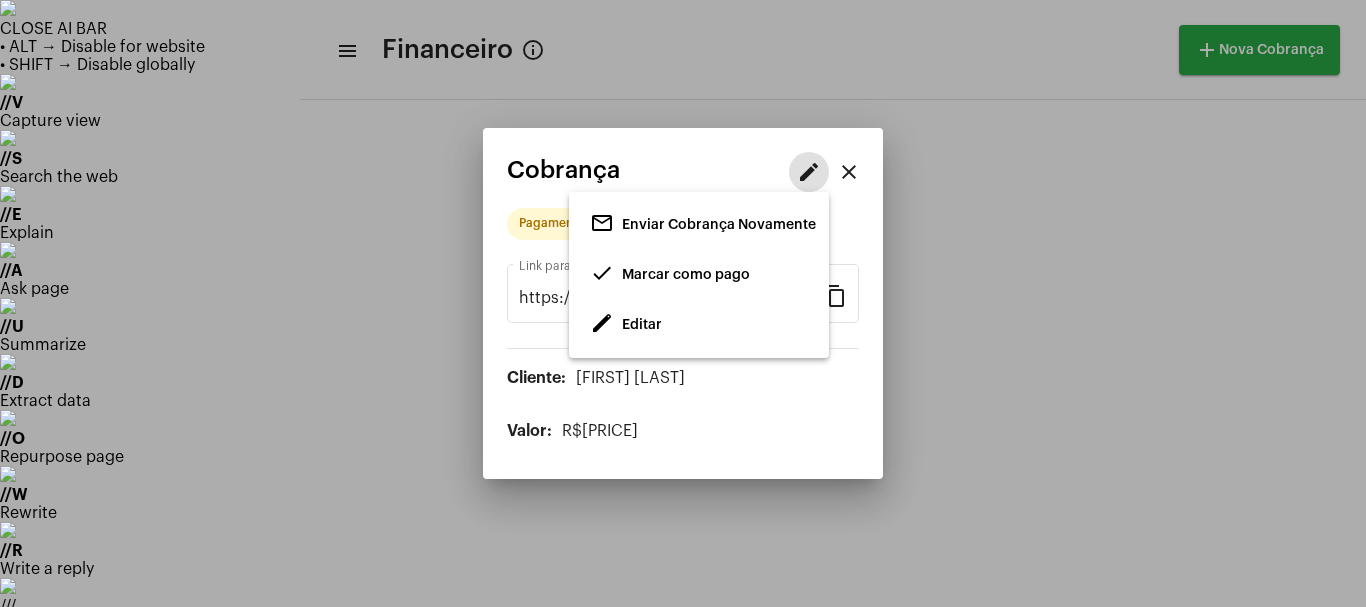 click on "Marcar como pago" at bounding box center (686, 275) 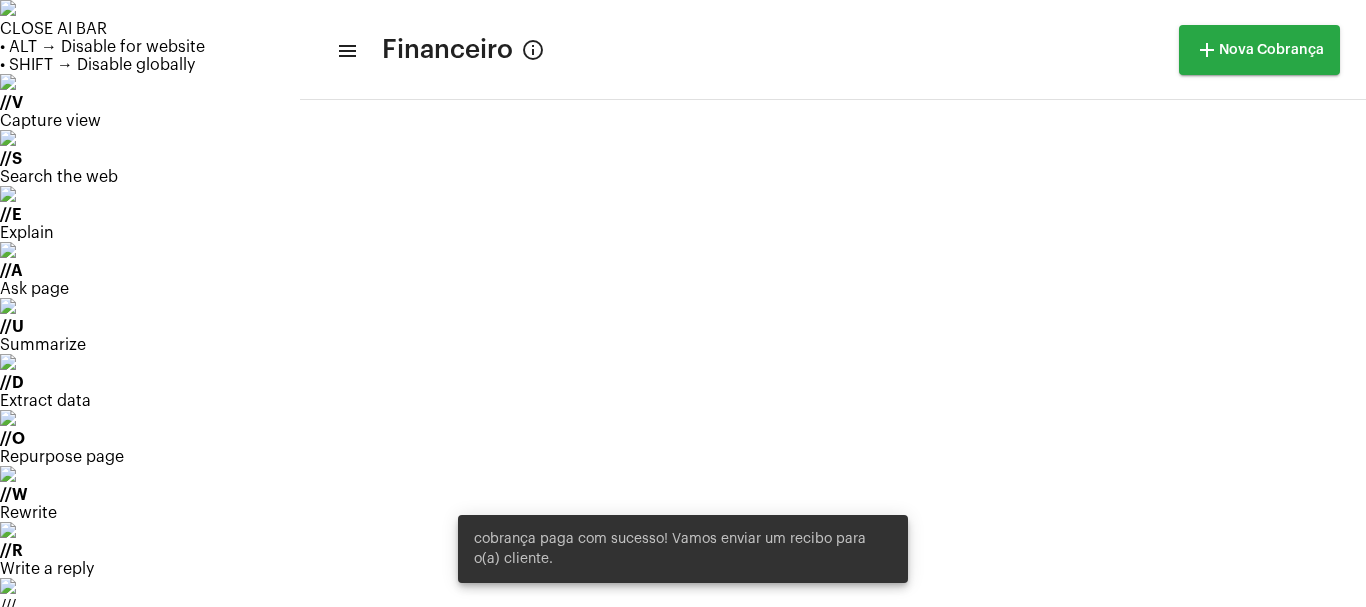 scroll, scrollTop: 512, scrollLeft: 0, axis: vertical 